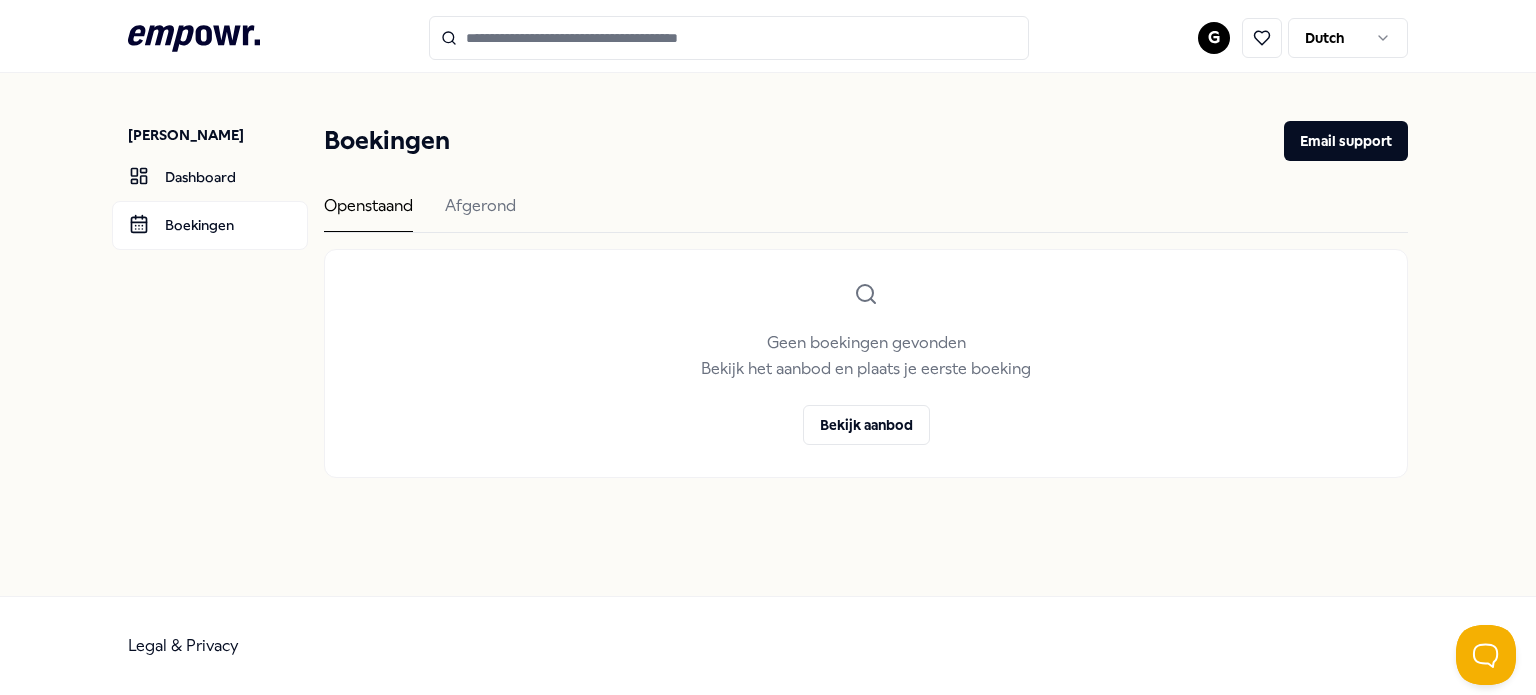 scroll, scrollTop: 0, scrollLeft: 0, axis: both 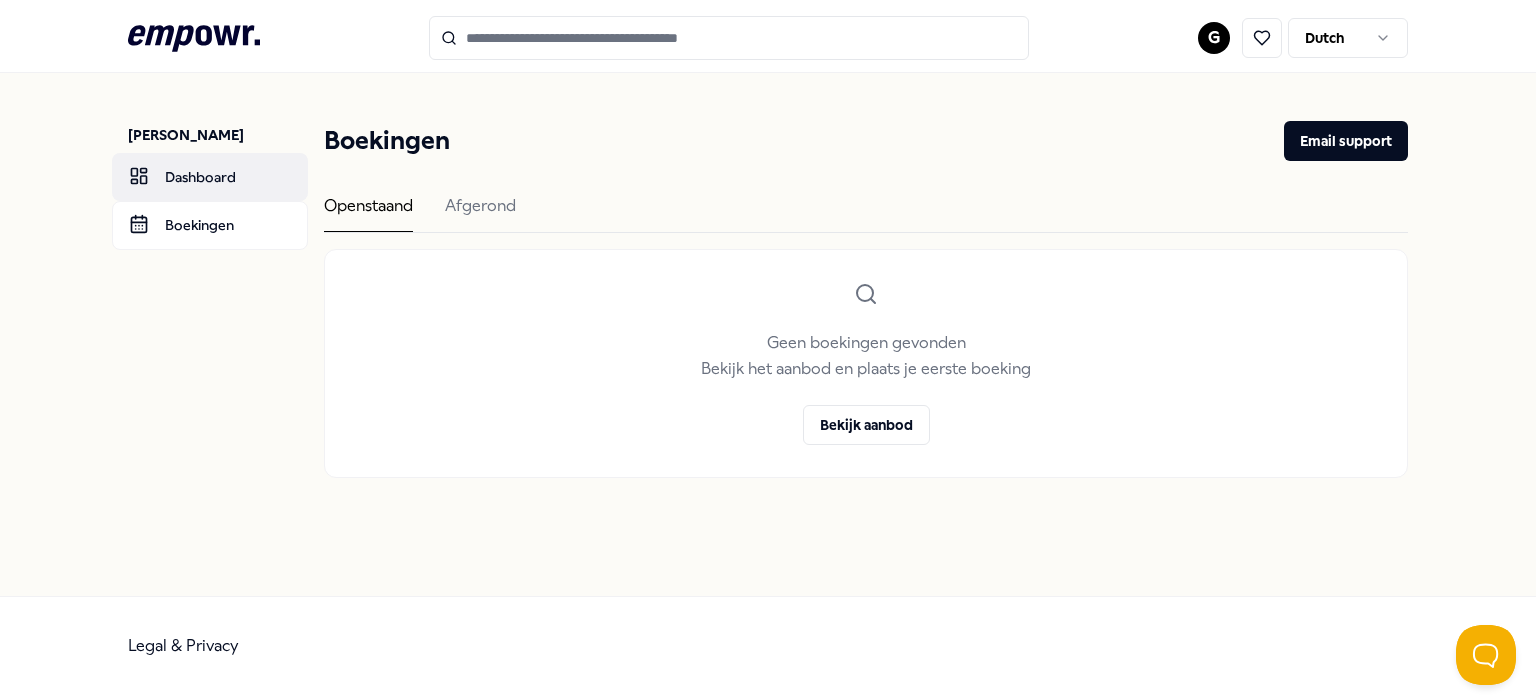 click on "Dashboard" at bounding box center (210, 177) 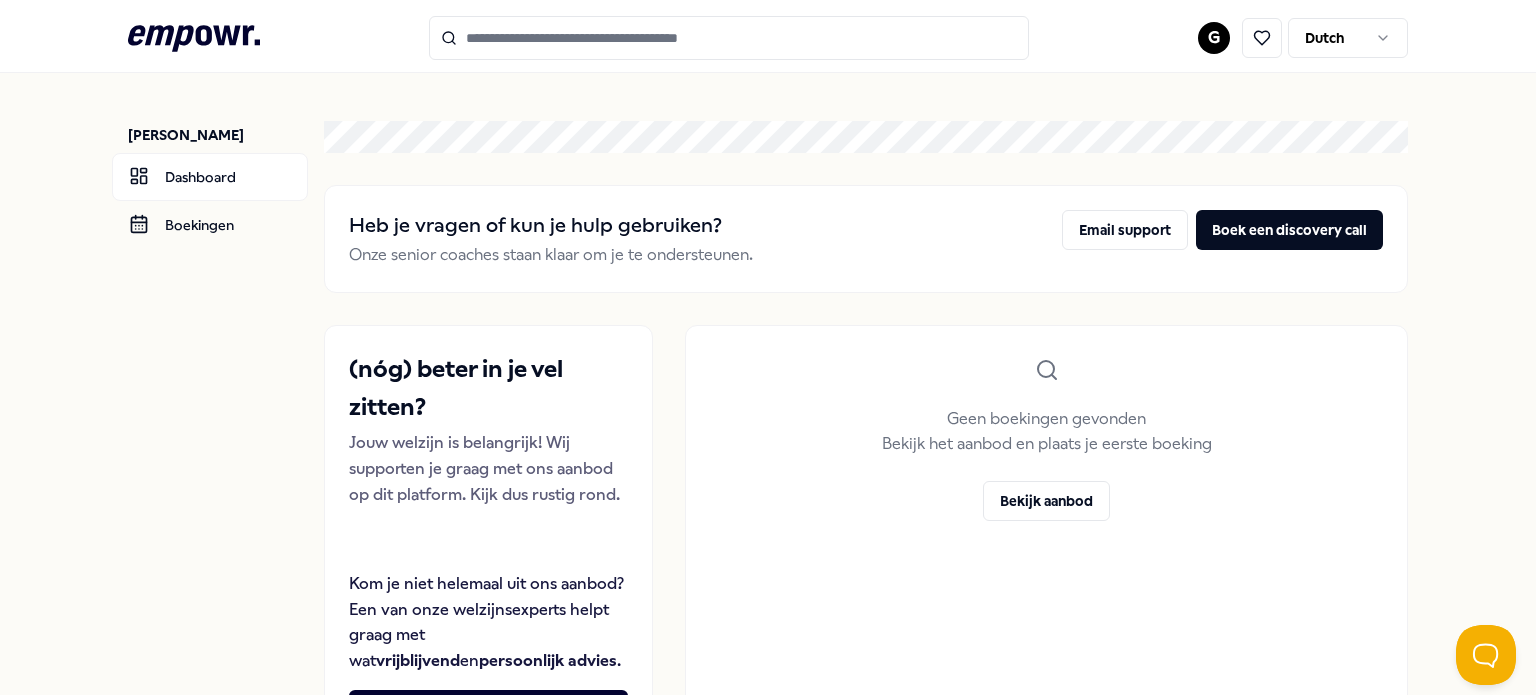 click at bounding box center [729, 38] 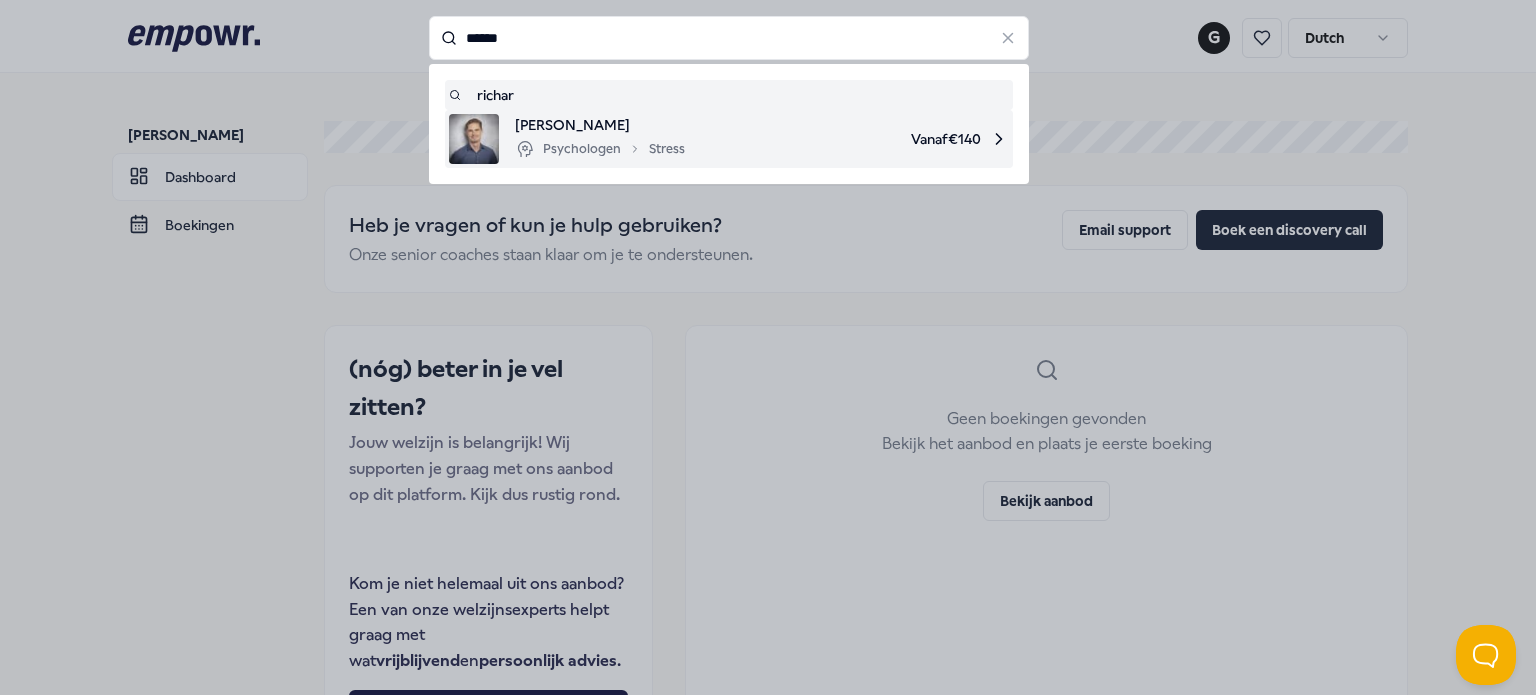 click on "Psychologen Stress" at bounding box center [600, 149] 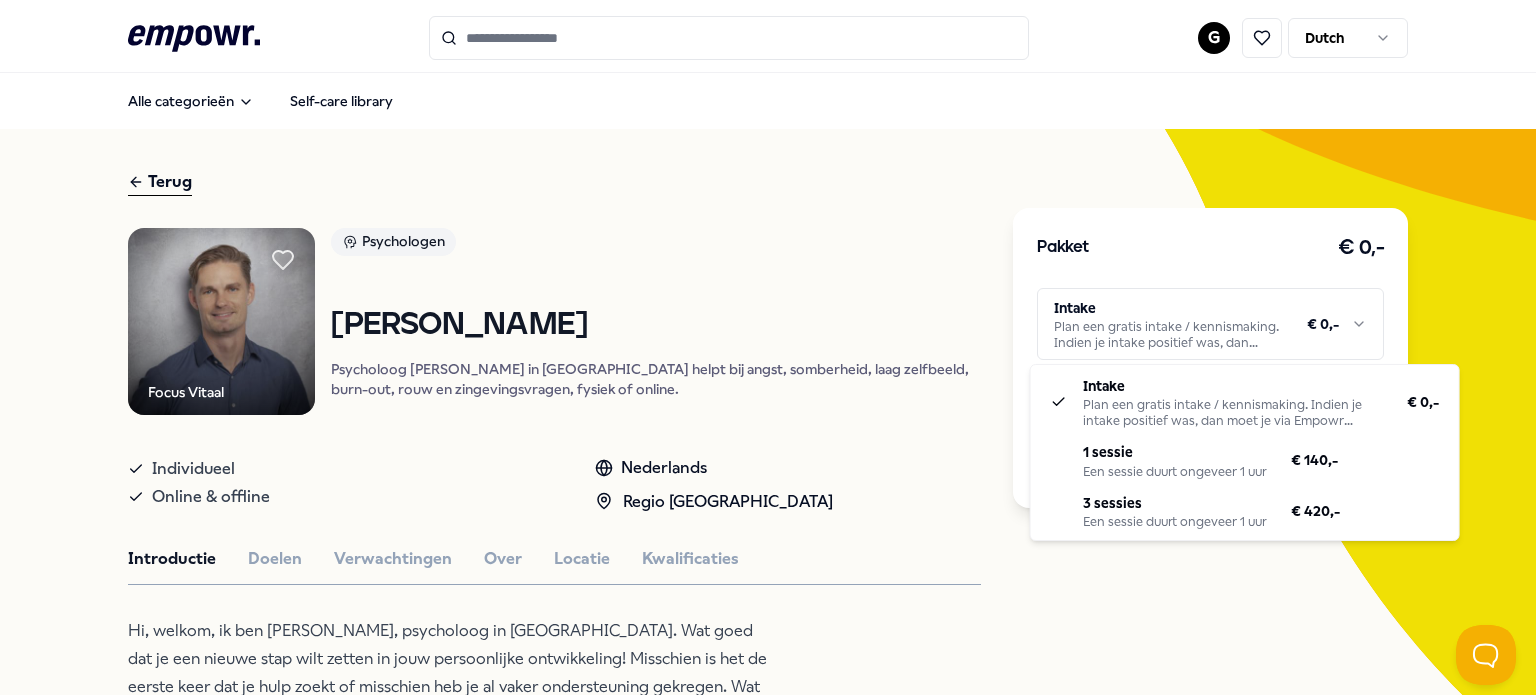 click on ".empowr-logo_svg__cls-1{fill:#03032f} G Dutch Alle categorieën   Self-care library Terug Focus Vitaal Psychologen [PERSON_NAME] Psycholoog [PERSON_NAME] in [GEOGRAPHIC_DATA] helpt bij angst, somberheid, laag zelfbeeld, burn-out, rouw en zingevingsvragen, fysiek of online. Individueel Online & offline Nederlands Regio  Zuid  NL  Introductie Doelen Verwachtingen Over Locatie Kwalificaties Hi, welkom, ik ben [PERSON_NAME], psycholoog in [GEOGRAPHIC_DATA]. Wat goed dat je een nieuwe stap wilt zetten in jouw persoonlijke ontwikkeling! Misschien is het de eerste keer dat je hulp zoekt of misschien heb je al vaker ondersteuning gekregen. Wat jouw achtergrond ook is, ik help je graag om nog steviger in het leven te staan. Ik heb onder andere ervaring met de behandeling van angst- en somberheidsklachten, laag zelfbeeld, onzekerheid, piekeren, burn-out, rouw en zingevingsvraagstukken. Je kunt bij mij zowel in de praktijk in [GEOGRAPHIC_DATA] terecht als online via beeldbellen. Beoordelingen [GEOGRAPHIC_DATA], [GEOGRAPHIC_DATA]  [GEOGRAPHIC_DATA], [GEOGRAPHIC_DATA]  [GEOGRAPHIC_DATA], [GEOGRAPHIC_DATA]  [GEOGRAPHIC_DATA]" at bounding box center [768, 347] 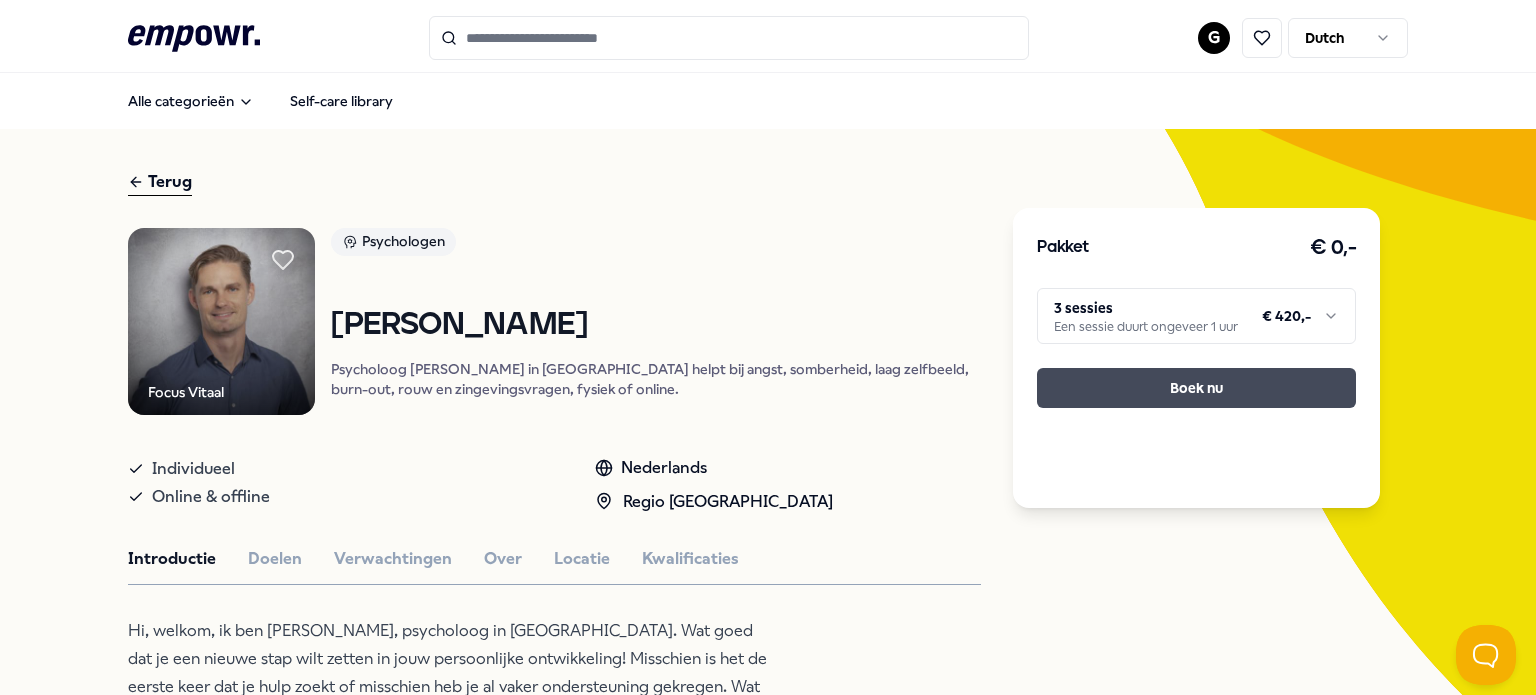 click on "Boek nu" at bounding box center (1196, 388) 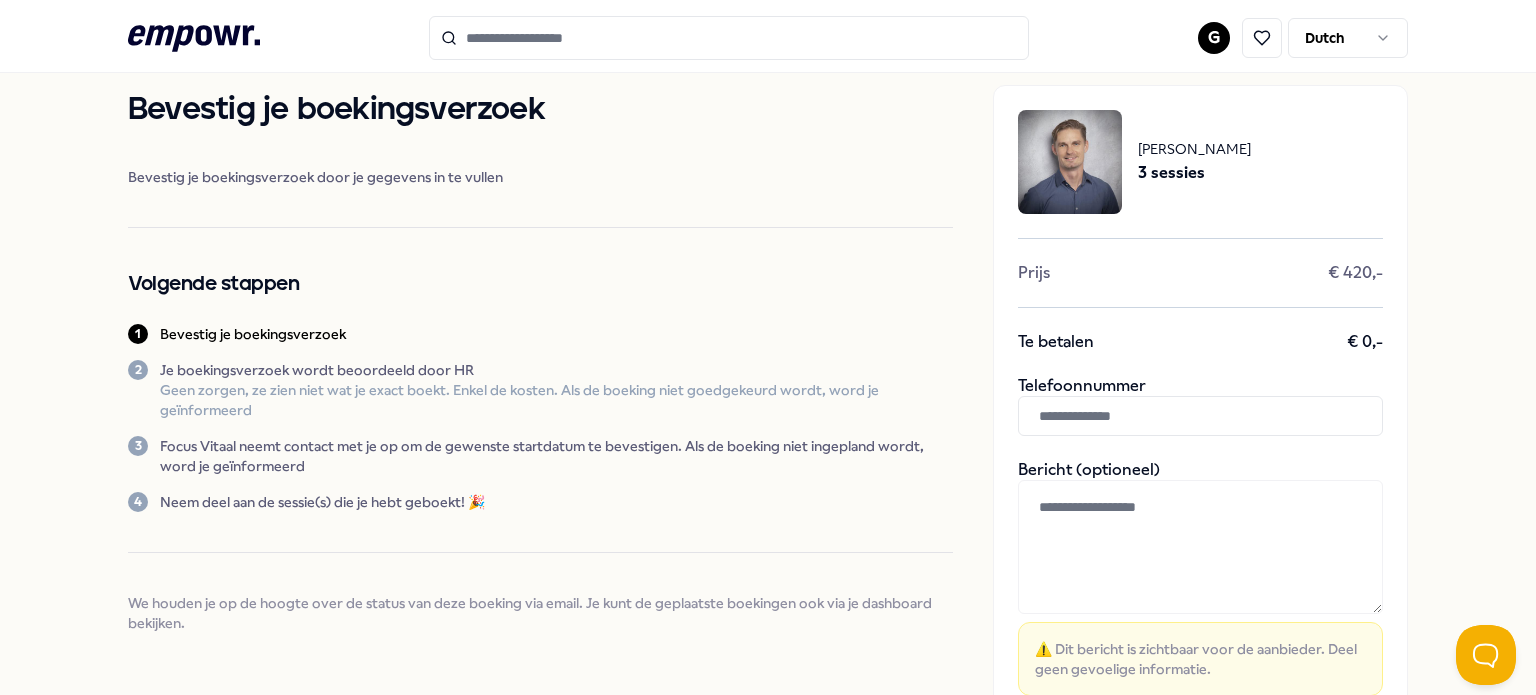 scroll, scrollTop: 0, scrollLeft: 0, axis: both 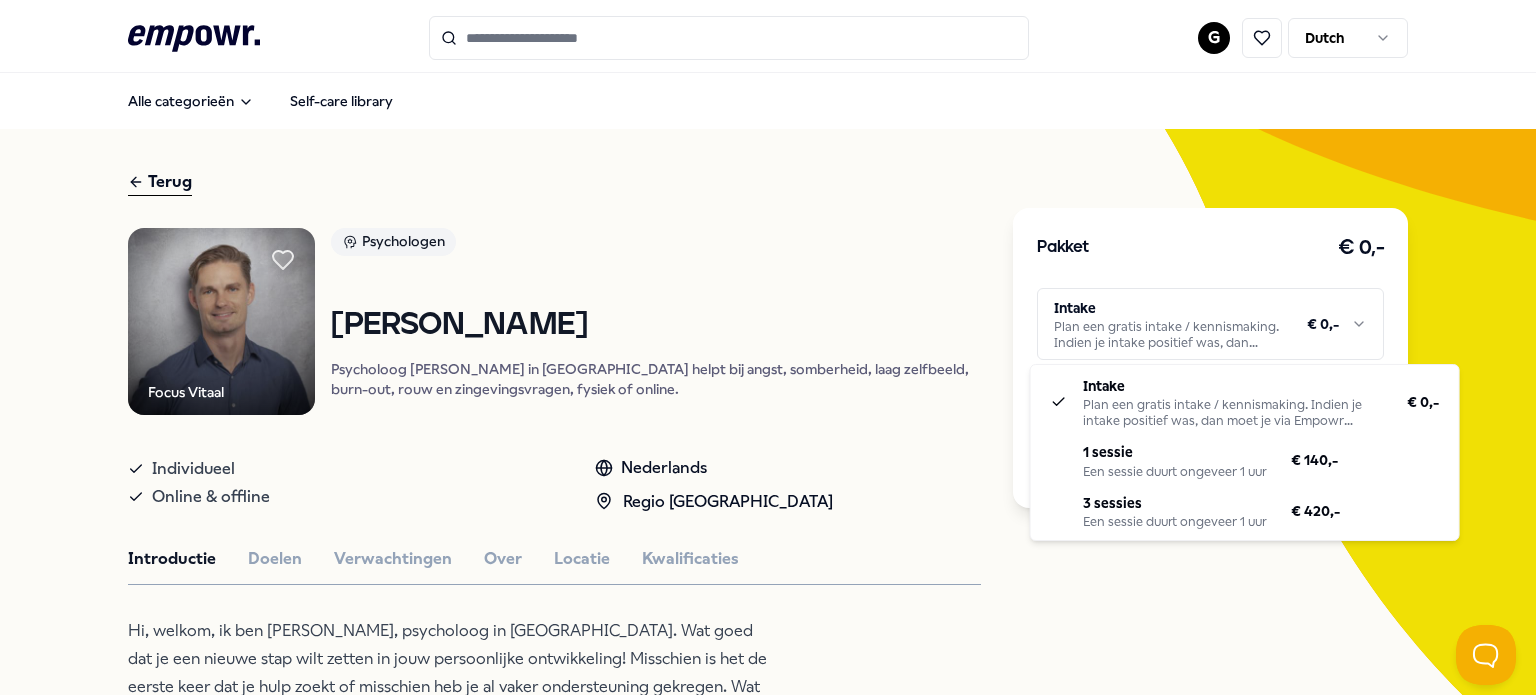 click on ".empowr-logo_svg__cls-1{fill:#03032f} G Dutch Alle categorieën   Self-care library Terug Focus Vitaal Psychologen [PERSON_NAME] Psycholoog [PERSON_NAME] in [GEOGRAPHIC_DATA] helpt bij angst, somberheid, laag zelfbeeld, burn-out, rouw en zingevingsvragen, fysiek of online. Individueel Online & offline Nederlands Regio  Zuid  NL  Introductie Doelen Verwachtingen Over Locatie Kwalificaties Hi, welkom, ik ben [PERSON_NAME], psycholoog in [GEOGRAPHIC_DATA]. Wat goed dat je een nieuwe stap wilt zetten in jouw persoonlijke ontwikkeling! Misschien is het de eerste keer dat je hulp zoekt of misschien heb je al vaker ondersteuning gekregen. Wat jouw achtergrond ook is, ik help je graag om nog steviger in het leven te staan. Ik heb onder andere ervaring met de behandeling van angst- en somberheidsklachten, laag zelfbeeld, onzekerheid, piekeren, burn-out, rouw en zingevingsvraagstukken. Je kunt bij mij zowel in de praktijk in [GEOGRAPHIC_DATA] terecht als online via beeldbellen. Beoordelingen [GEOGRAPHIC_DATA], [GEOGRAPHIC_DATA]  [GEOGRAPHIC_DATA], [GEOGRAPHIC_DATA]  [GEOGRAPHIC_DATA], [GEOGRAPHIC_DATA]  [GEOGRAPHIC_DATA]" at bounding box center [768, 347] 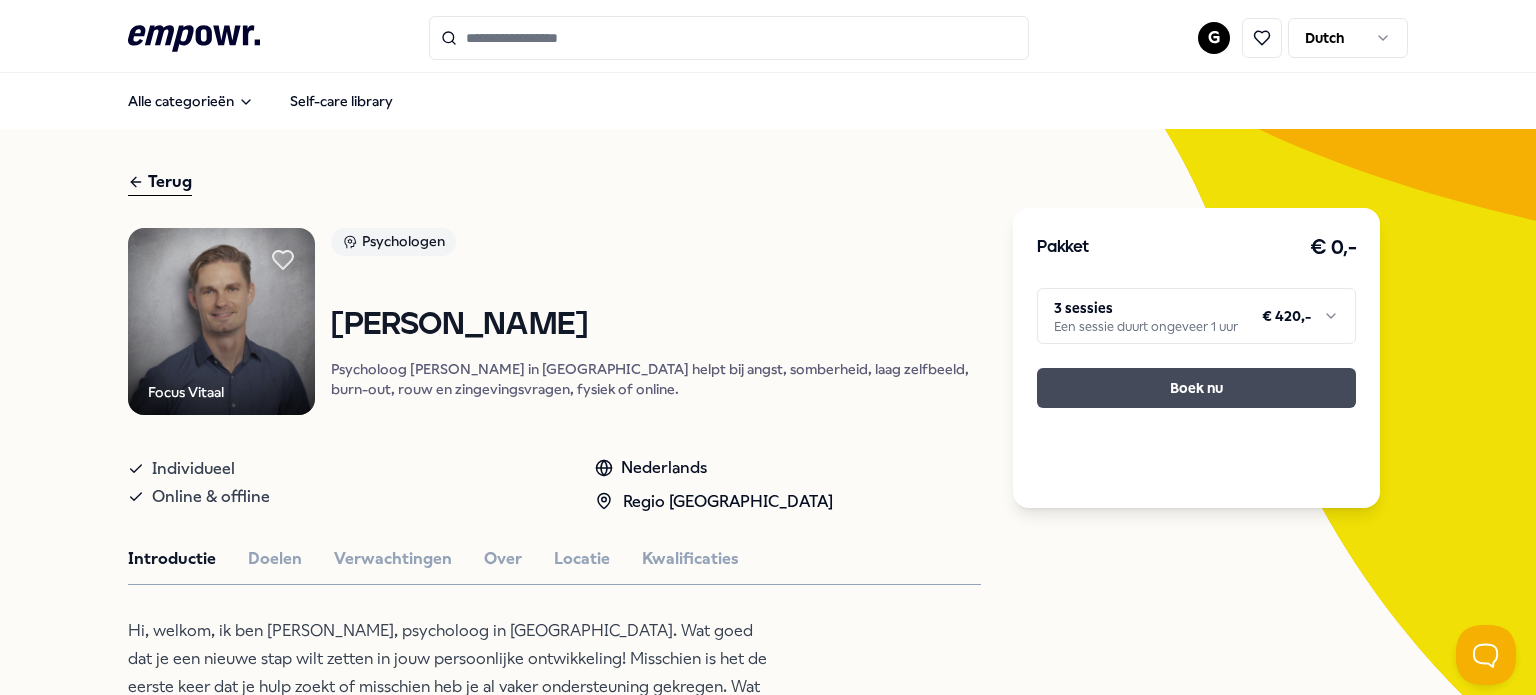 click on "Boek nu" at bounding box center (1196, 388) 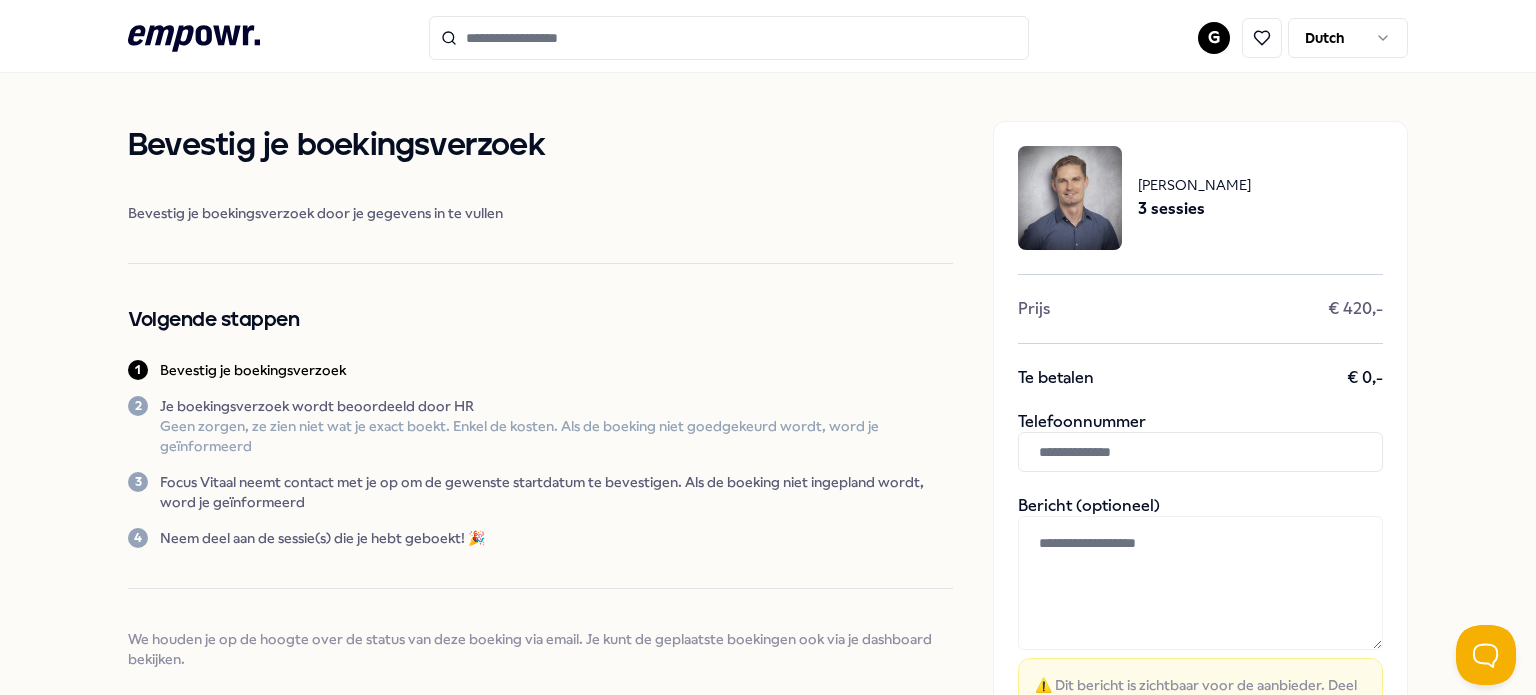 scroll, scrollTop: 355, scrollLeft: 0, axis: vertical 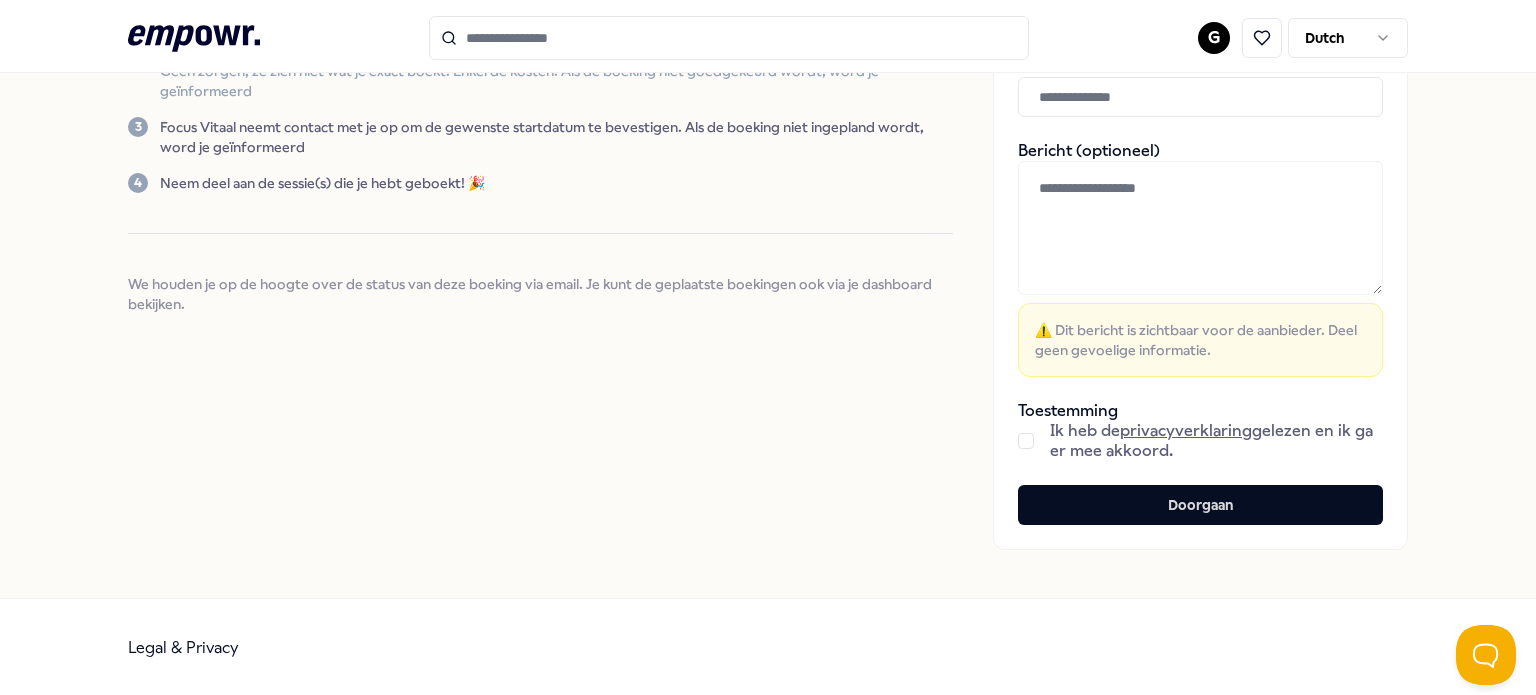 click at bounding box center [1026, 441] 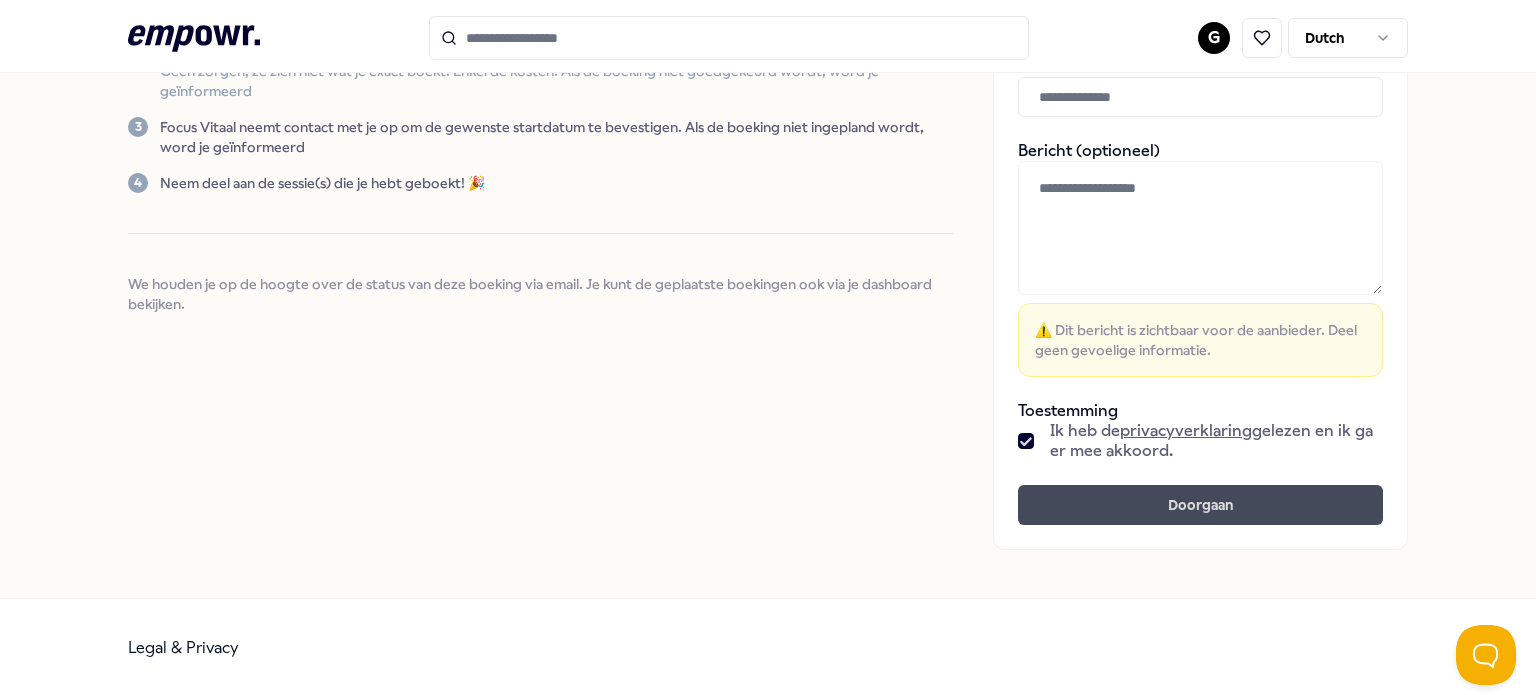 click on "Doorgaan" at bounding box center (1200, 505) 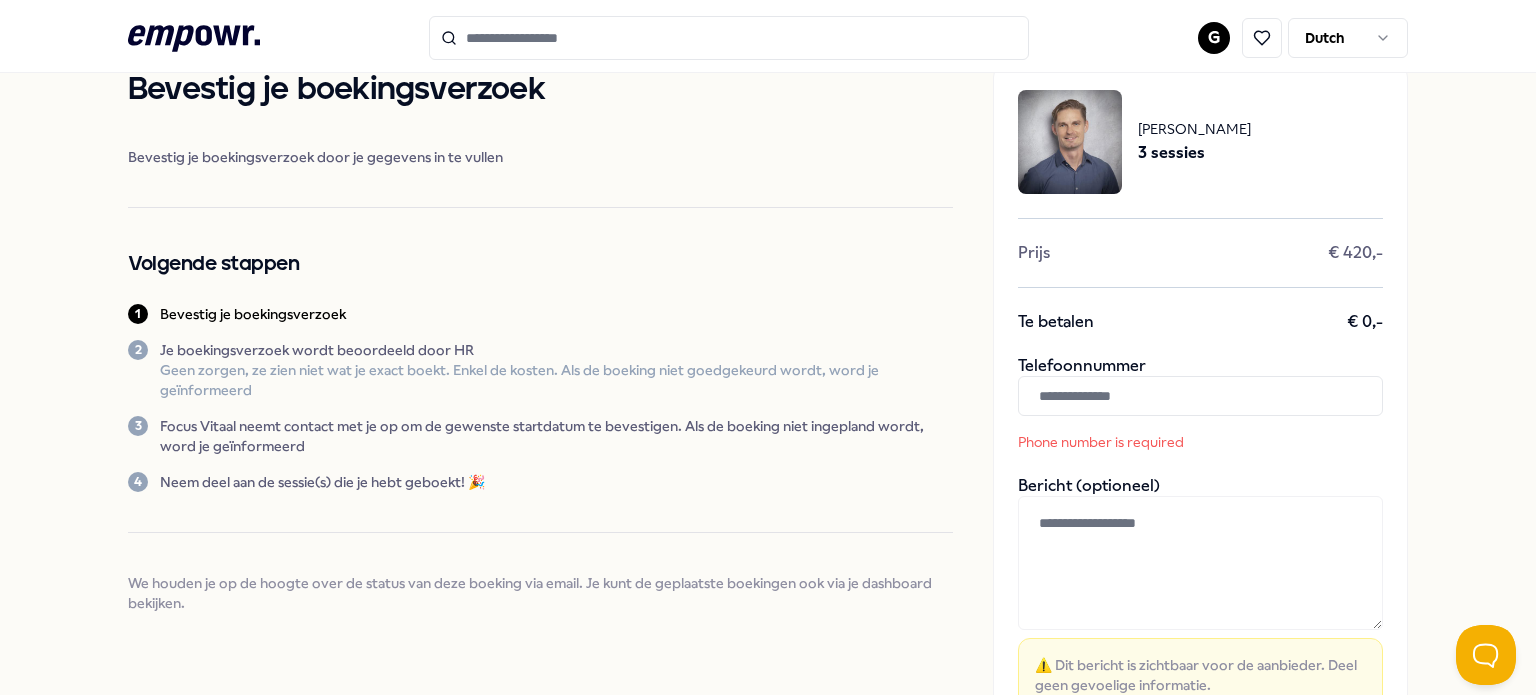 scroll, scrollTop: 57, scrollLeft: 0, axis: vertical 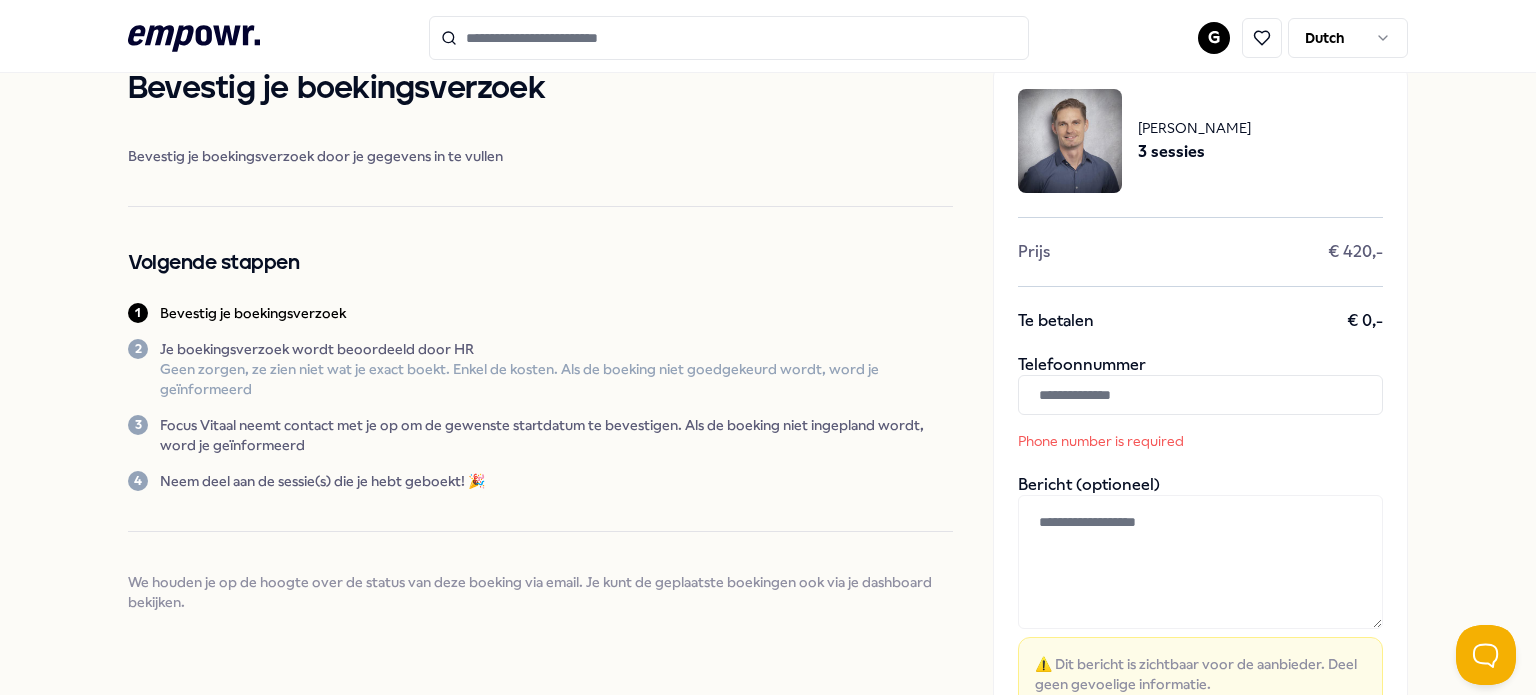 click at bounding box center [1200, 395] 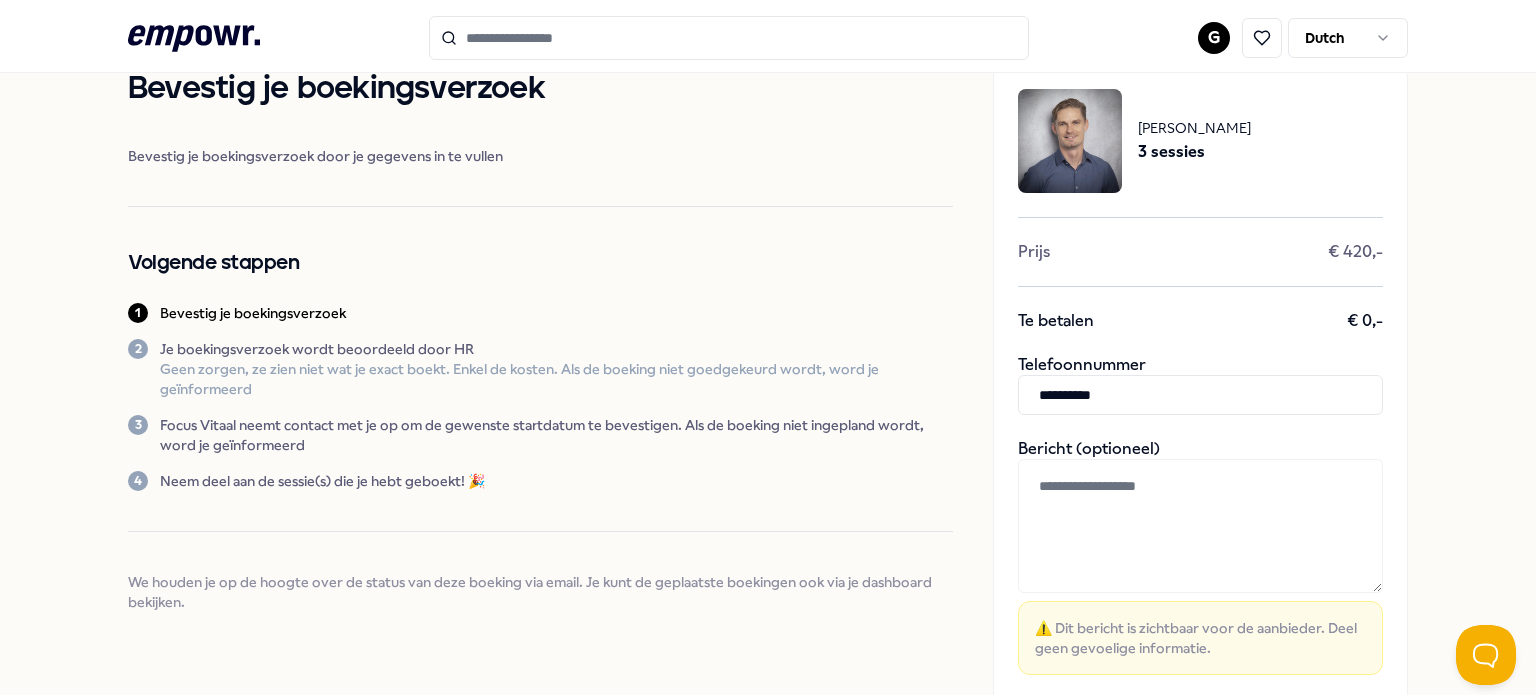 scroll, scrollTop: 205, scrollLeft: 0, axis: vertical 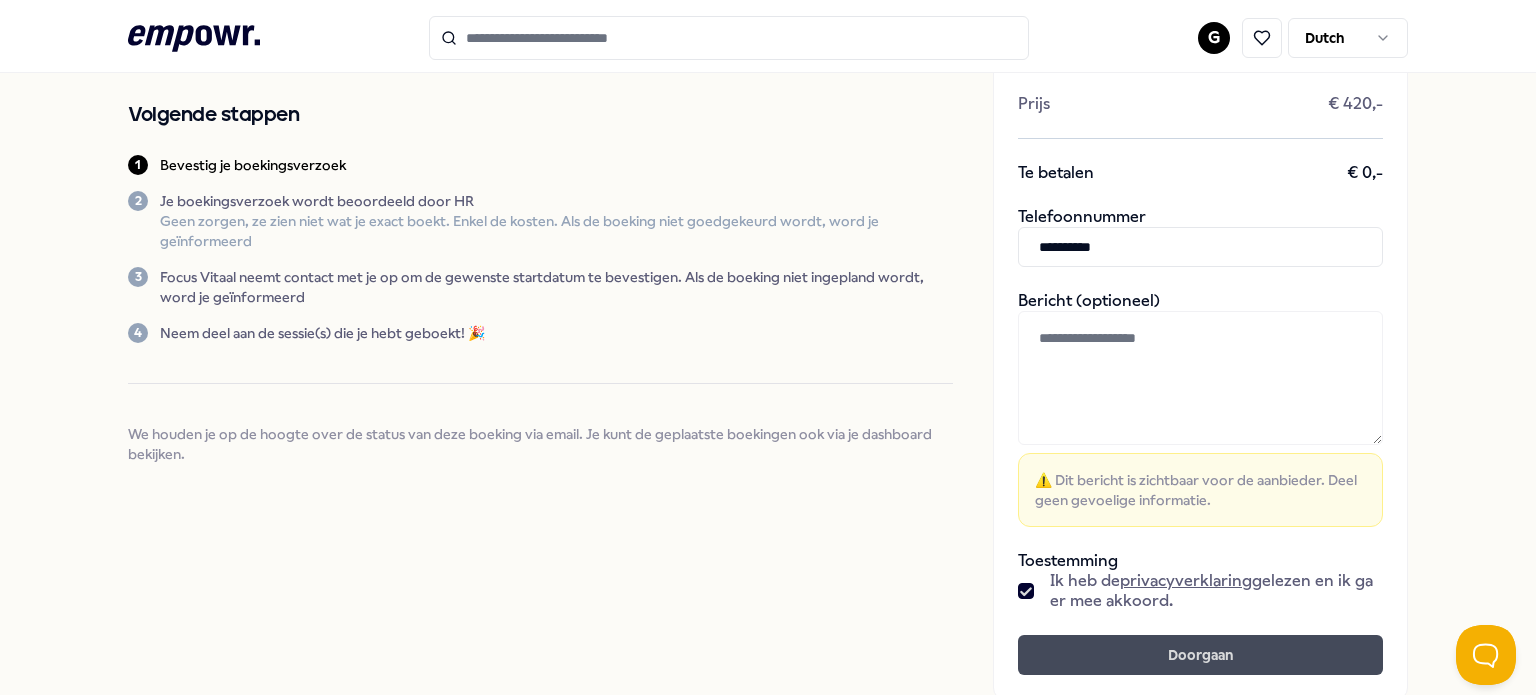 type on "**********" 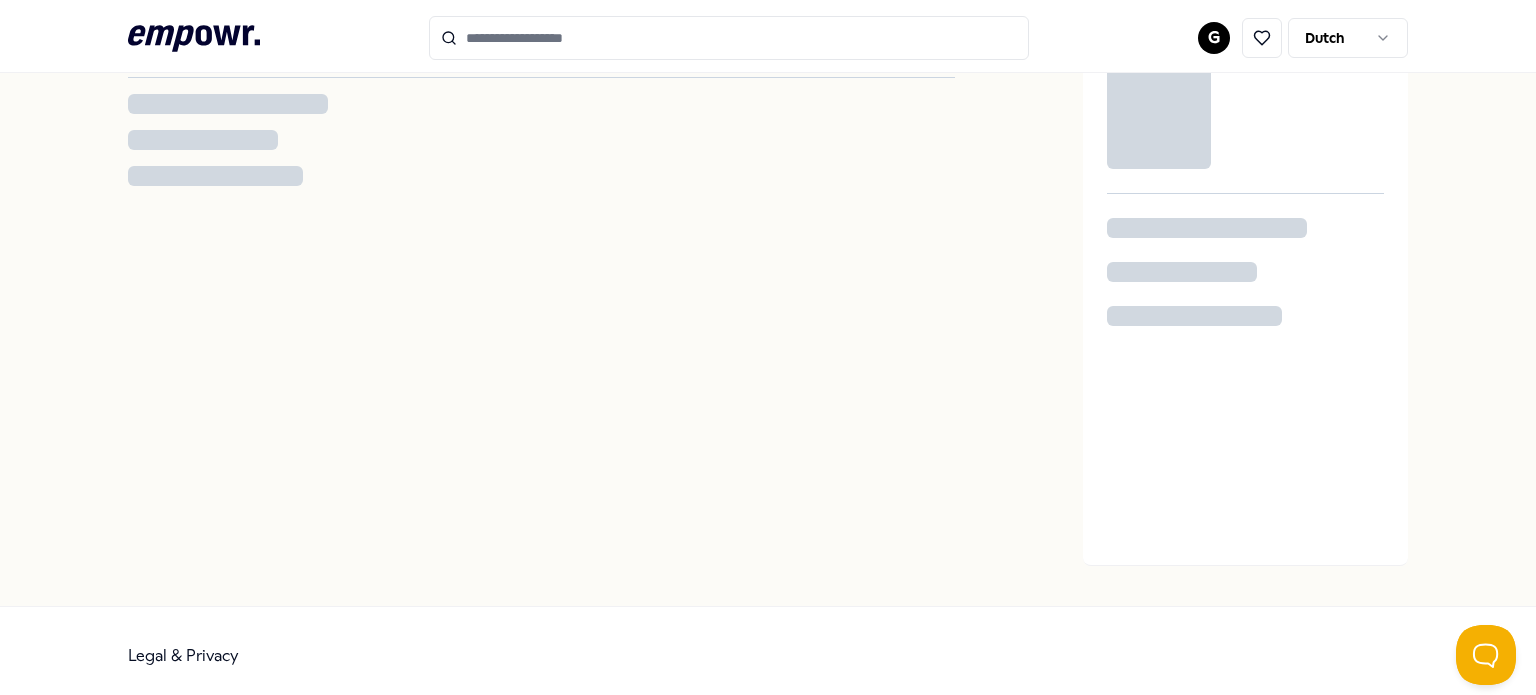 scroll, scrollTop: 0, scrollLeft: 0, axis: both 